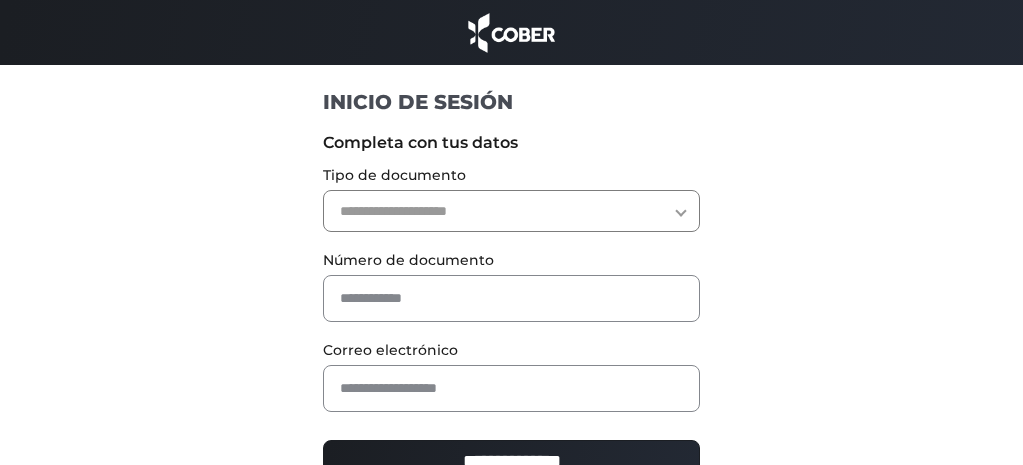 scroll, scrollTop: 0, scrollLeft: 0, axis: both 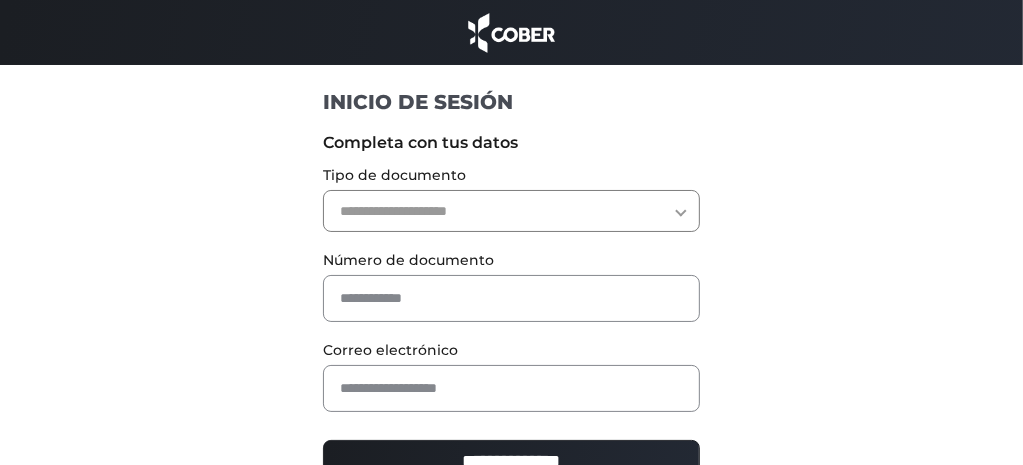 click on "**********" at bounding box center [511, 211] 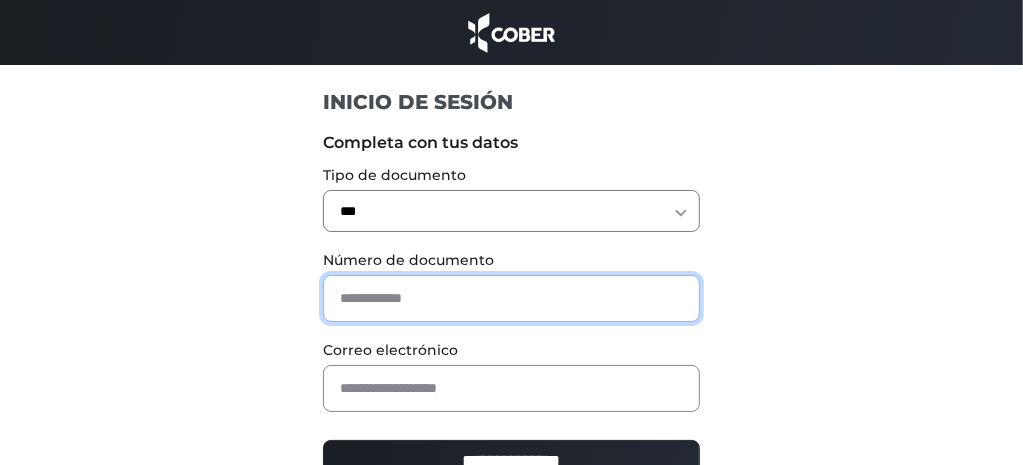 click at bounding box center [511, 298] 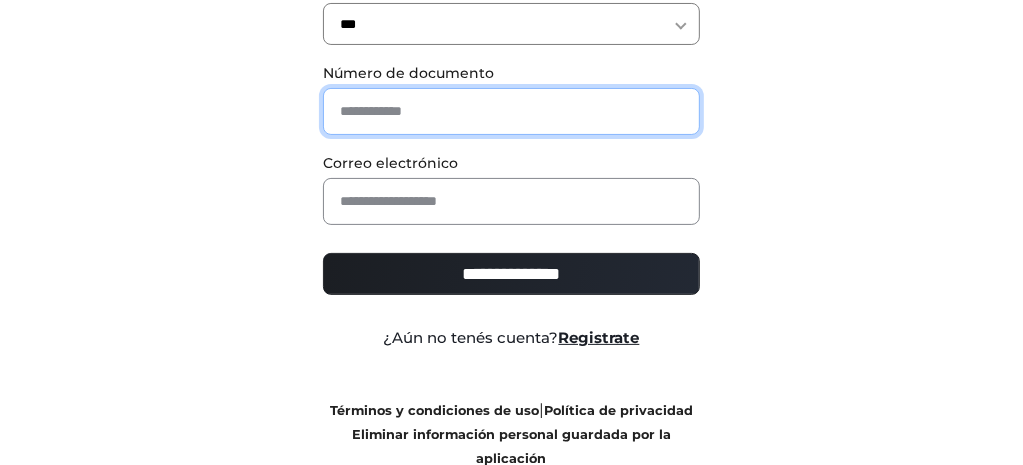 scroll, scrollTop: 200, scrollLeft: 0, axis: vertical 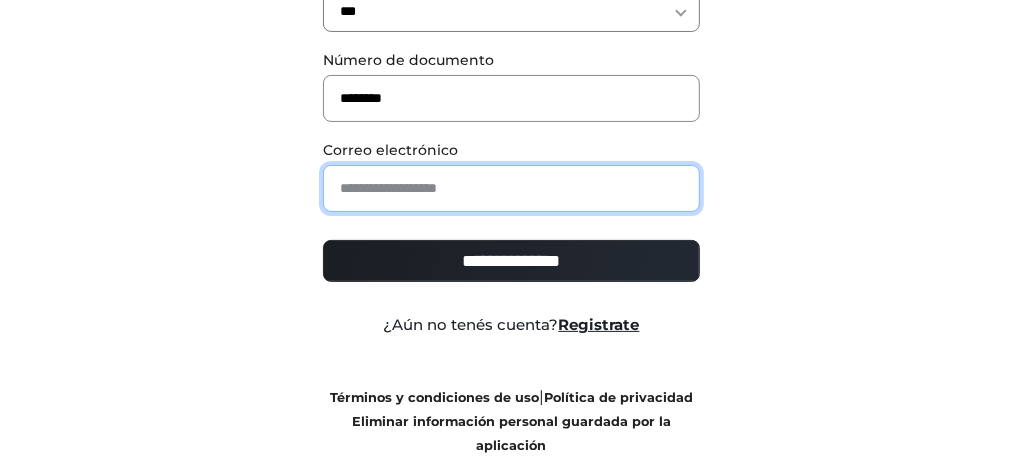 click at bounding box center [511, 188] 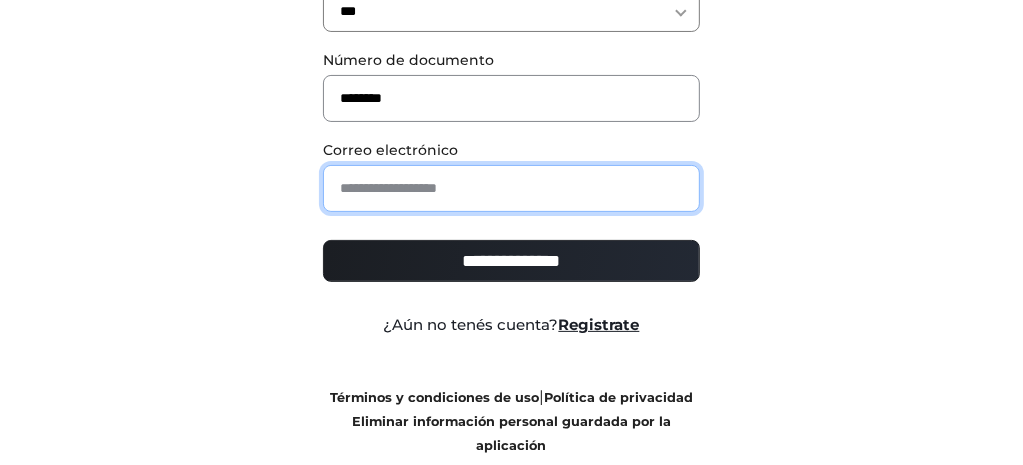 type on "**********" 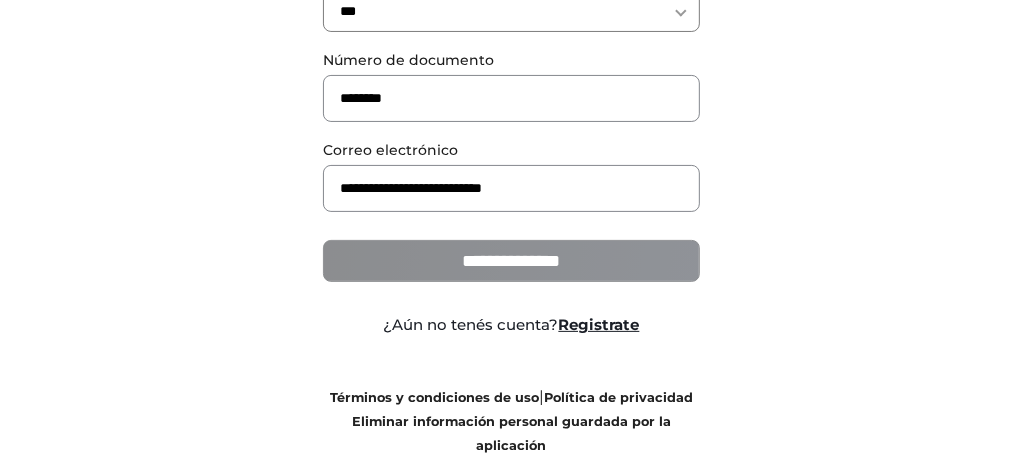 click on "**********" at bounding box center (511, 261) 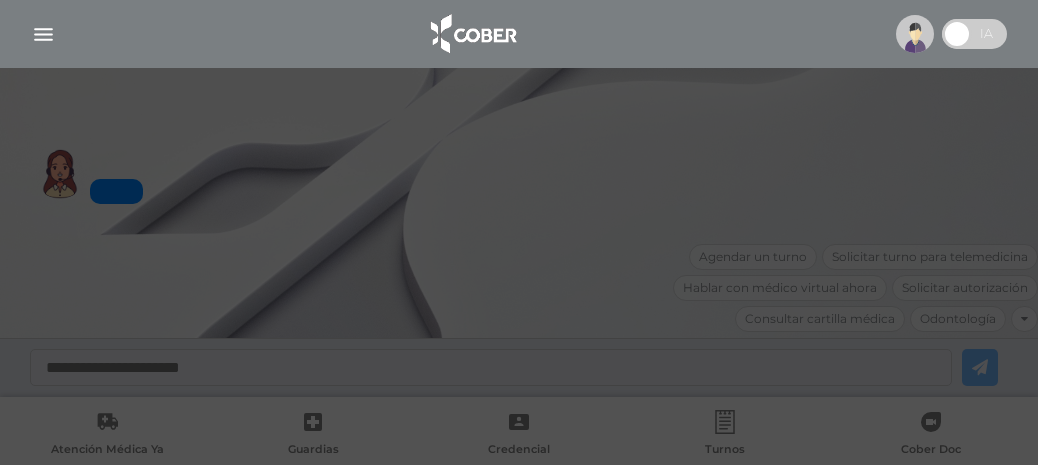 scroll, scrollTop: 0, scrollLeft: 0, axis: both 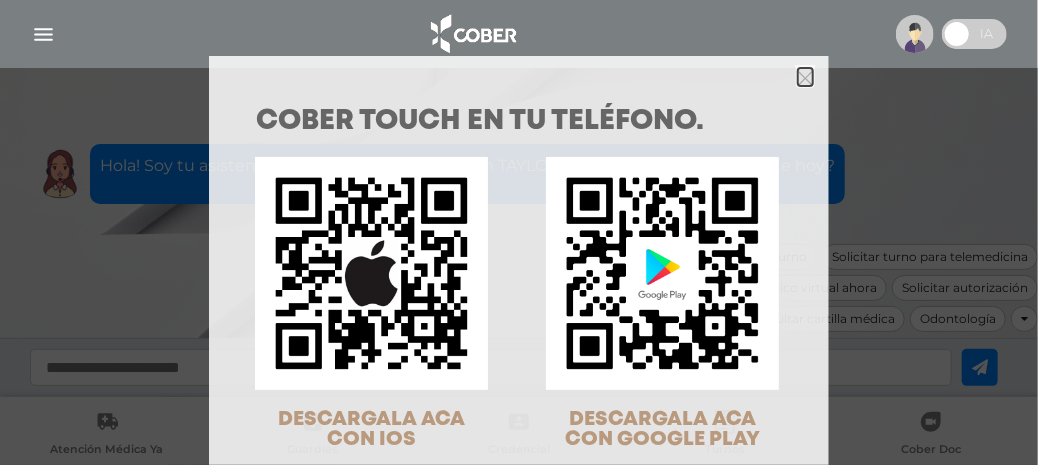 click at bounding box center [805, 78] 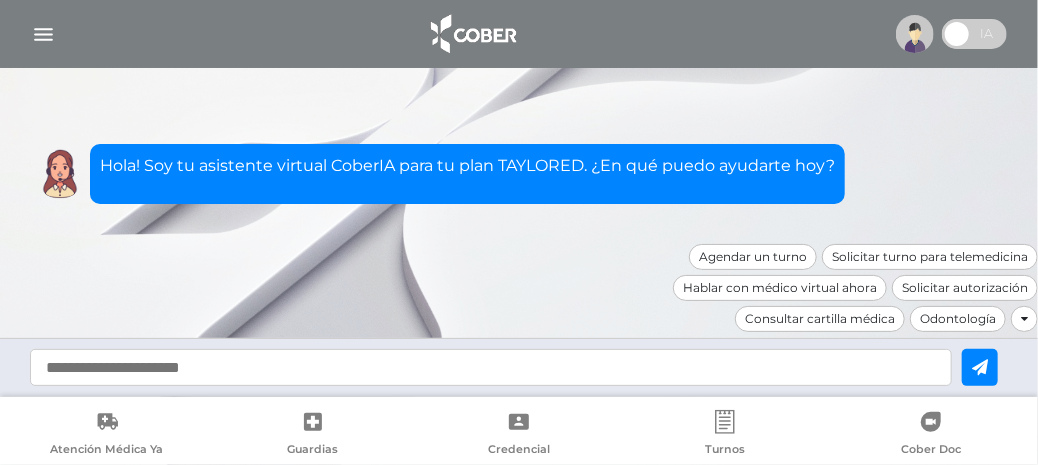 click at bounding box center [491, 367] 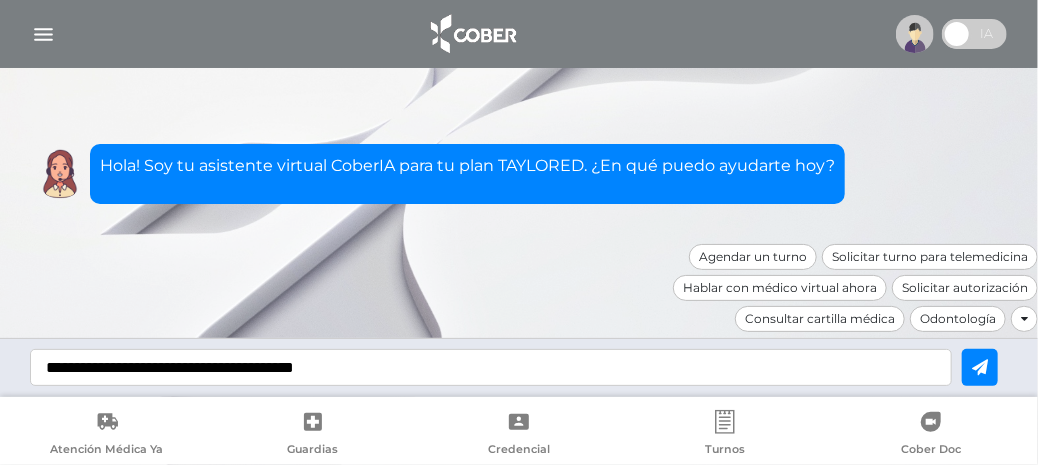 type on "**********" 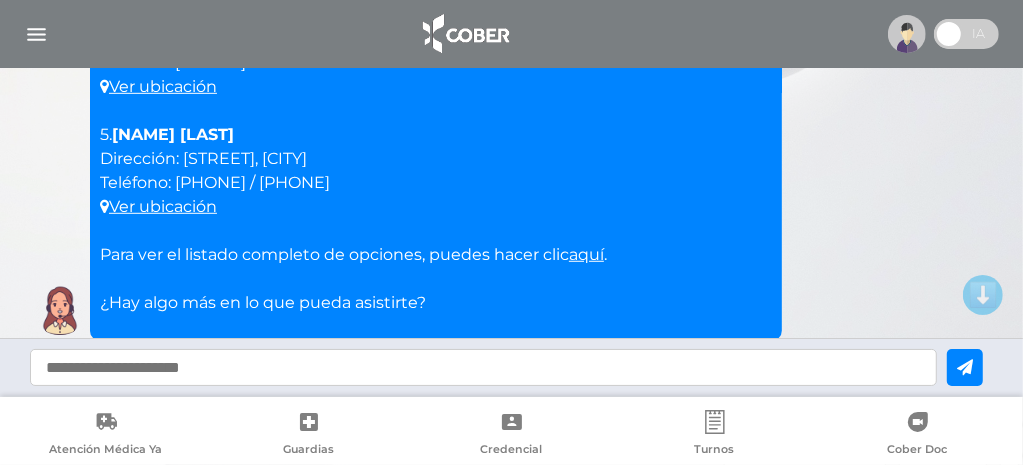 scroll, scrollTop: 700, scrollLeft: 0, axis: vertical 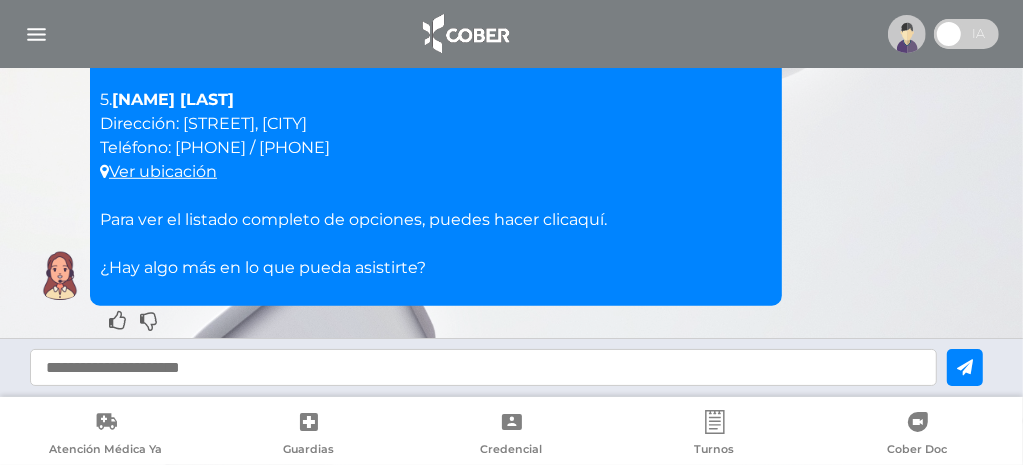 click on "aquí" at bounding box center (586, 219) 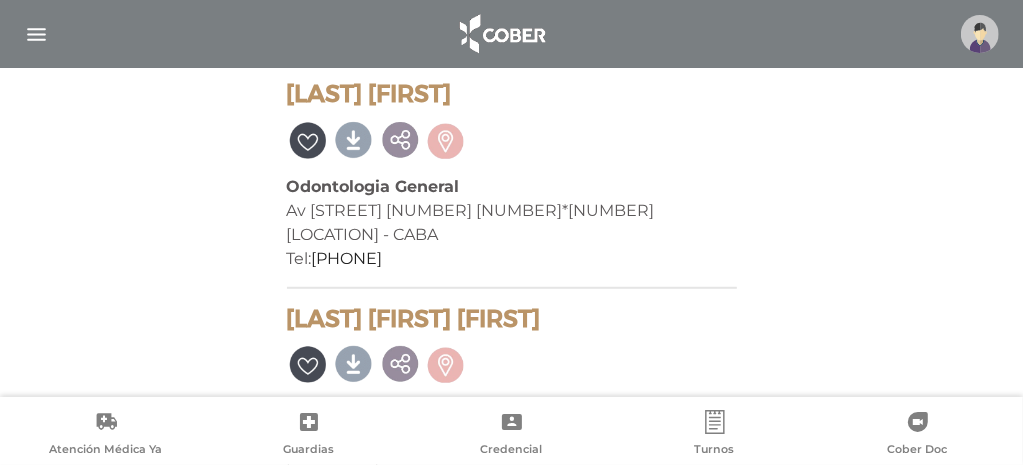 scroll, scrollTop: 800, scrollLeft: 0, axis: vertical 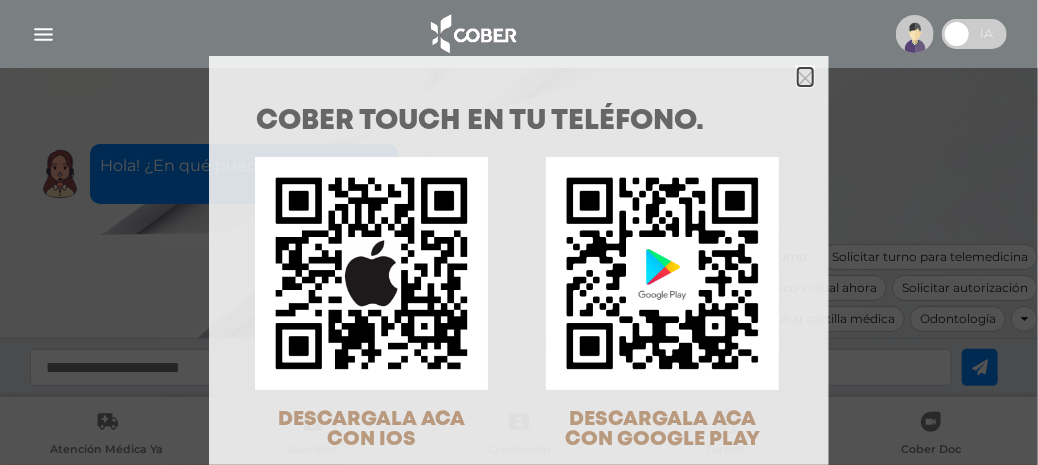 click at bounding box center (805, 78) 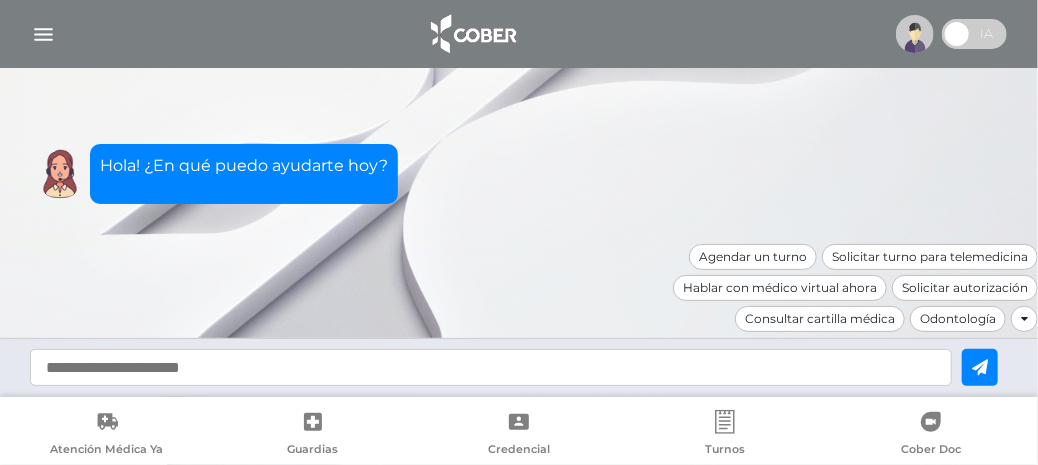 click at bounding box center (491, 367) 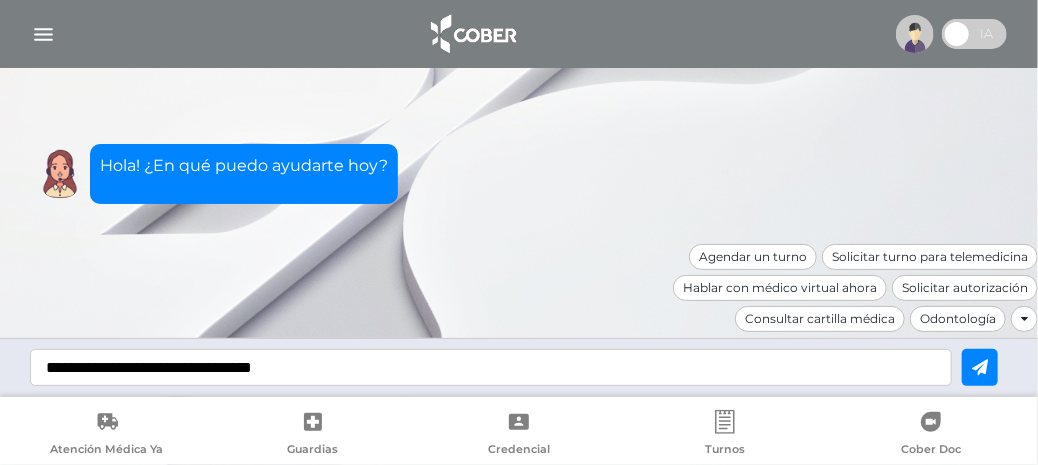 type on "**********" 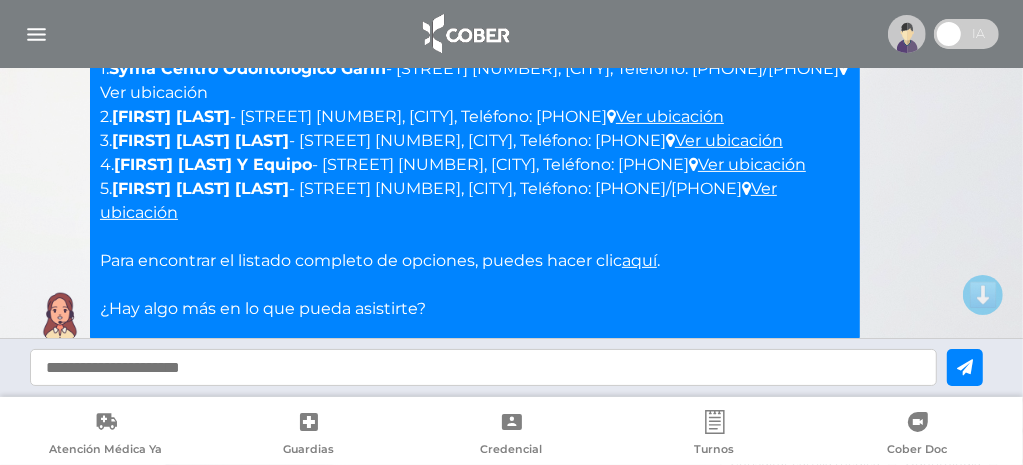scroll, scrollTop: 162, scrollLeft: 0, axis: vertical 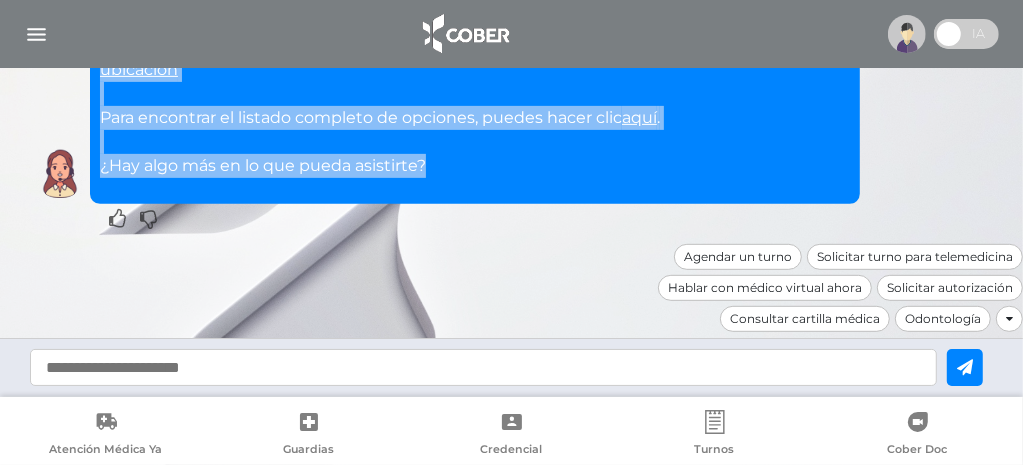 drag, startPoint x: 99, startPoint y: 180, endPoint x: 478, endPoint y: 192, distance: 379.1899 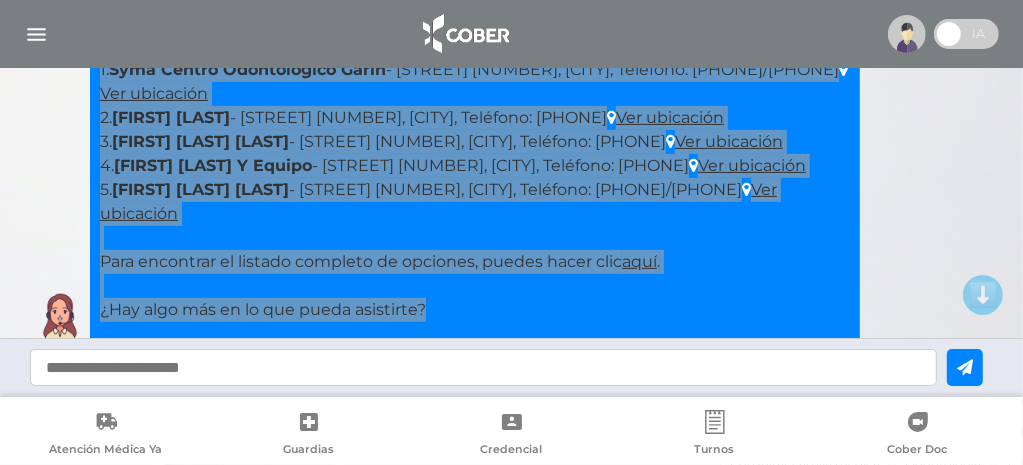 scroll, scrollTop: 262, scrollLeft: 0, axis: vertical 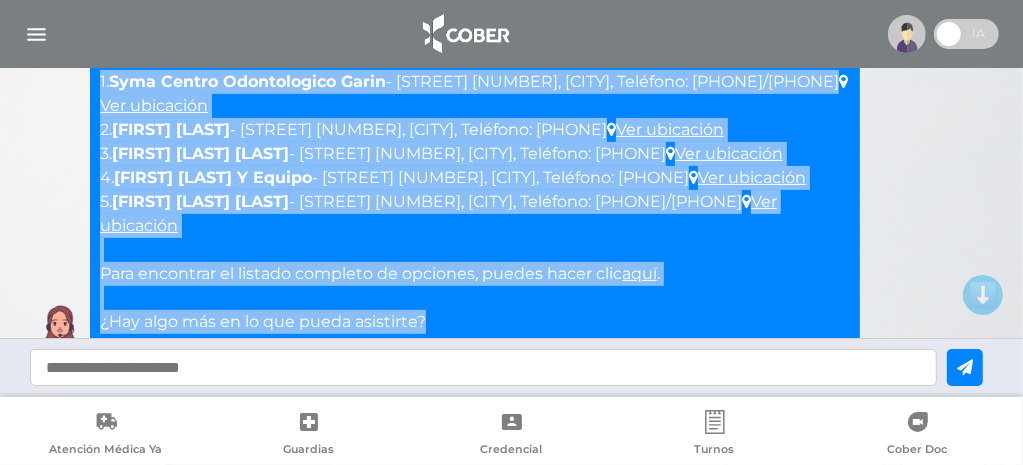 click on "Hola Alejandra, aquí tienes algunos prestadores odontológicos en la zona norte que están disponibles bajo tu plan: 1.  Syma Centro Odontologico Garin  - Agustin Alvarez 3509, Villa Martelli, Teléfono: 4706-7792/11-3059-2391   Ver ubicación 2.  Montero Maria Belen  - Gral Bernardo O'Higgins 1497, Florida, Teléfono: 15-7727-5477   Ver ubicación 3.  Da Silva Tavares Maria Laura  - Aguero 2385, Munro, Teléfono: 4762-6095   Ver ubicación 4.  Leichner Horacio Raul Y Equipo  - Av San Martin 1555, Florida, Teléfono: 4796-0933   Ver ubicación 5.  Ruggieri Daniel Domingo  - Juan B. Alberdi 4867, Caseros, Teléfono: 4734-1295/11-2331-0195   Ver ubicación Para encontrar el listado completo de opciones, puedes hacer clic  aquí . ¿Hay algo más en lo que pueda asistirte?" at bounding box center [475, 166] 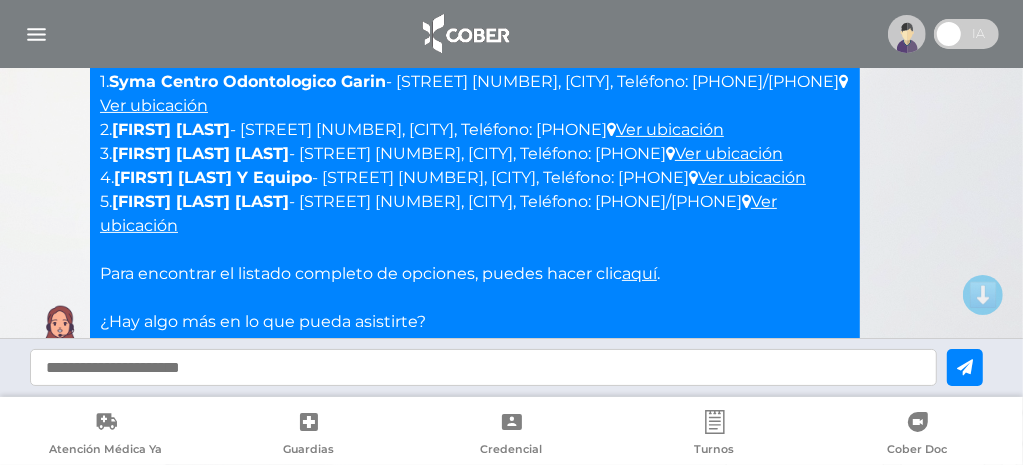 scroll, scrollTop: 362, scrollLeft: 0, axis: vertical 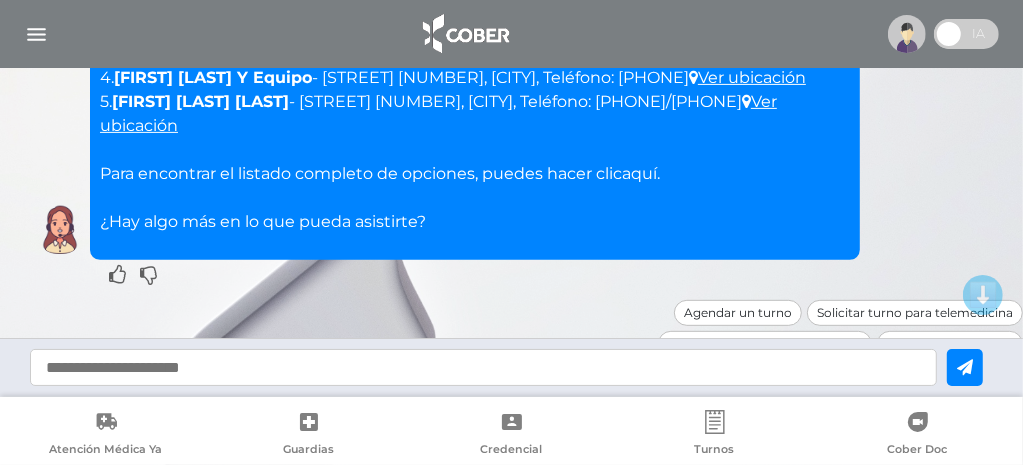 click on "aquí" at bounding box center (639, 173) 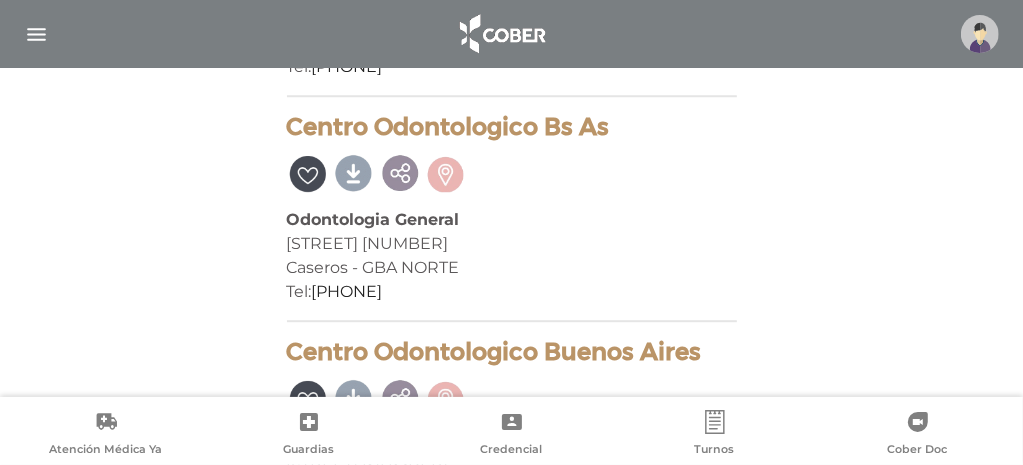 scroll, scrollTop: 15681, scrollLeft: 0, axis: vertical 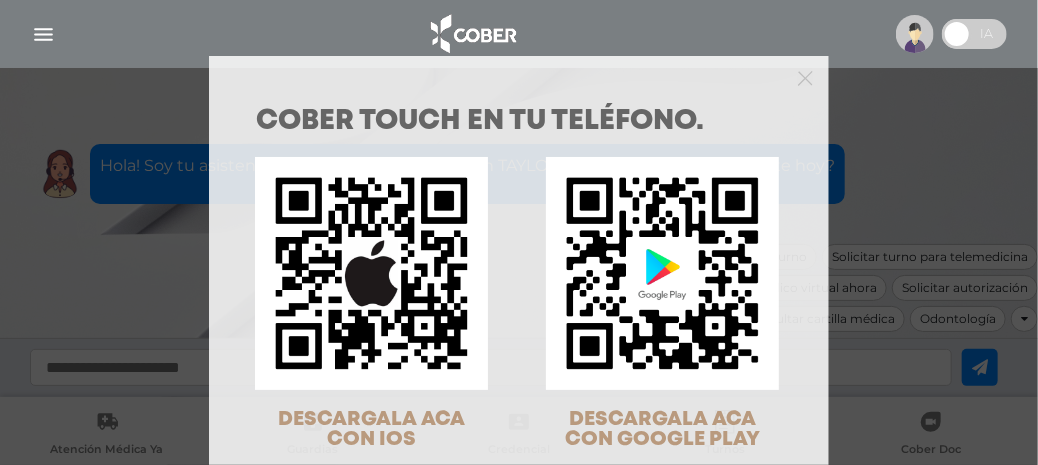 click at bounding box center [519, 76] 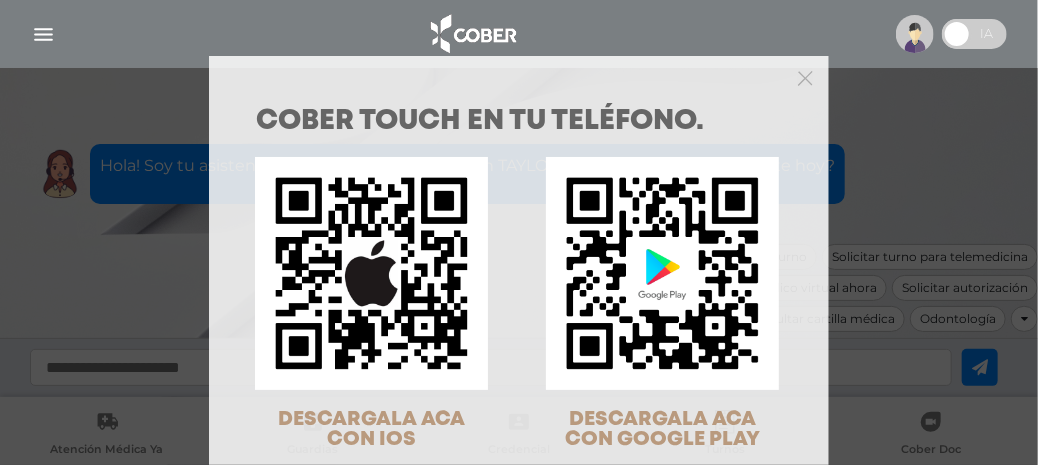 click at bounding box center [519, 76] 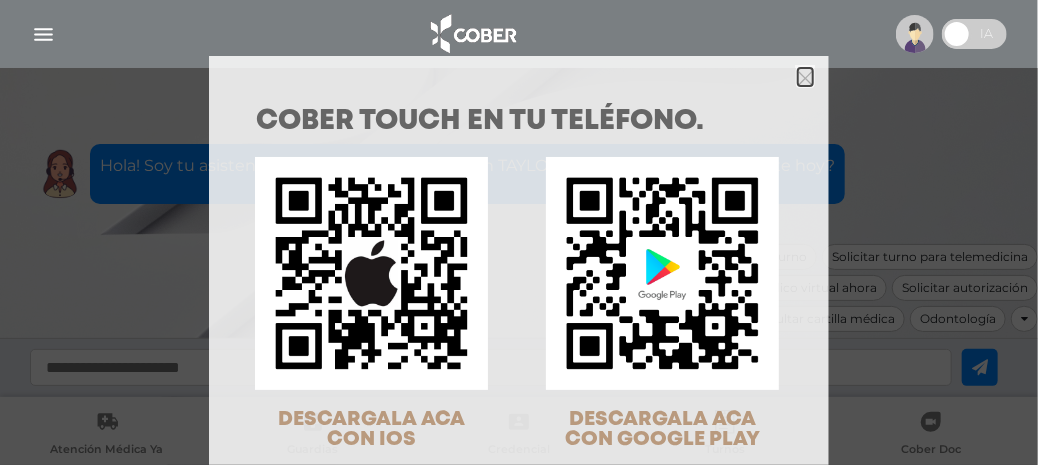 click at bounding box center (805, 78) 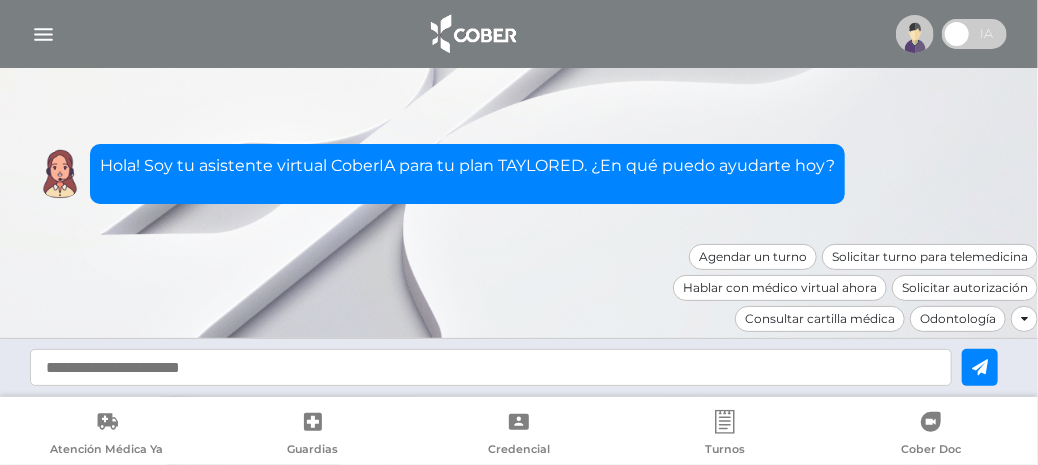 click at bounding box center [491, 367] 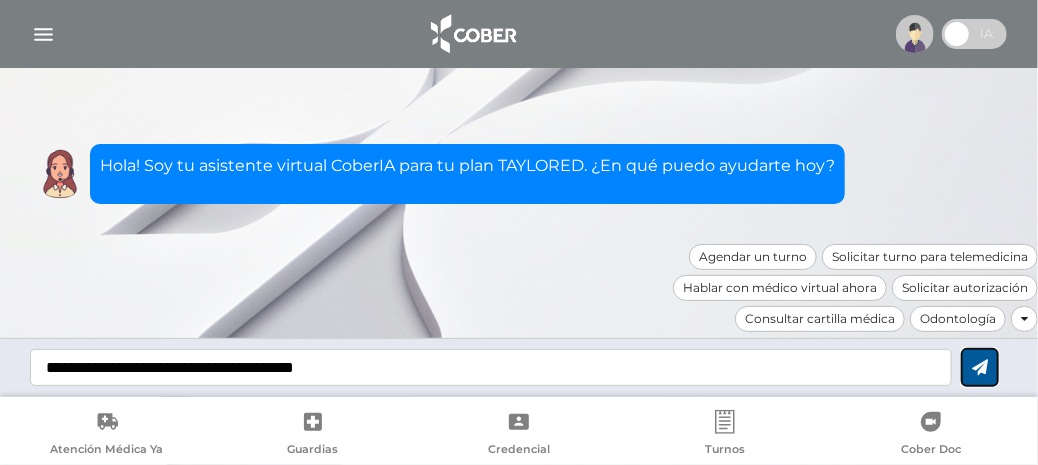 click at bounding box center (980, 367) 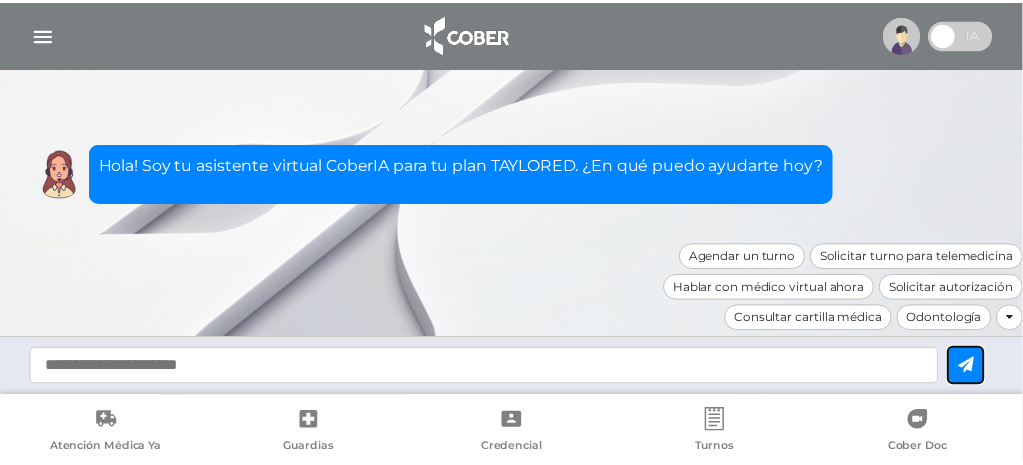 scroll, scrollTop: 102, scrollLeft: 0, axis: vertical 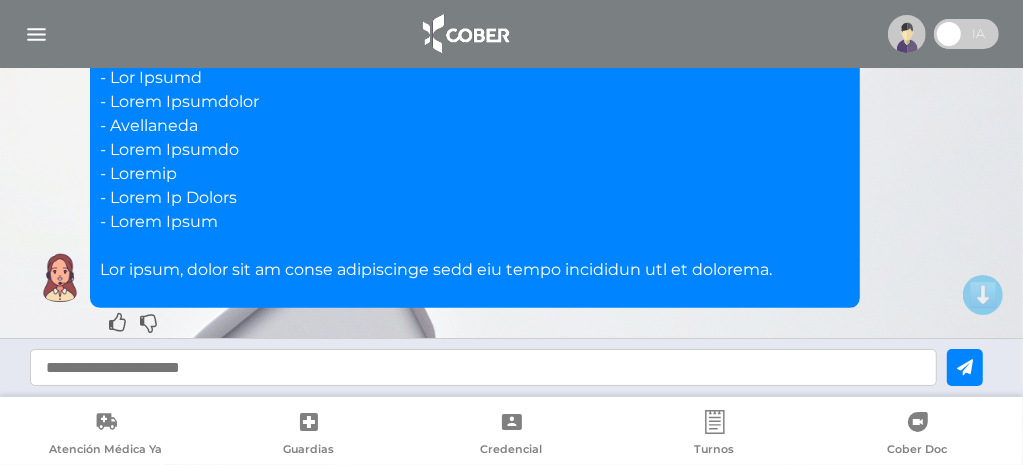 click at bounding box center [483, 367] 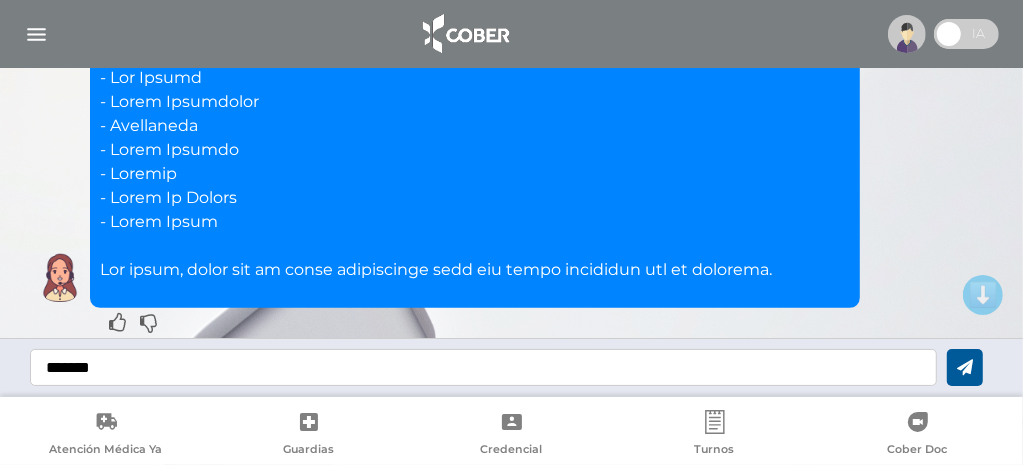 type on "*******" 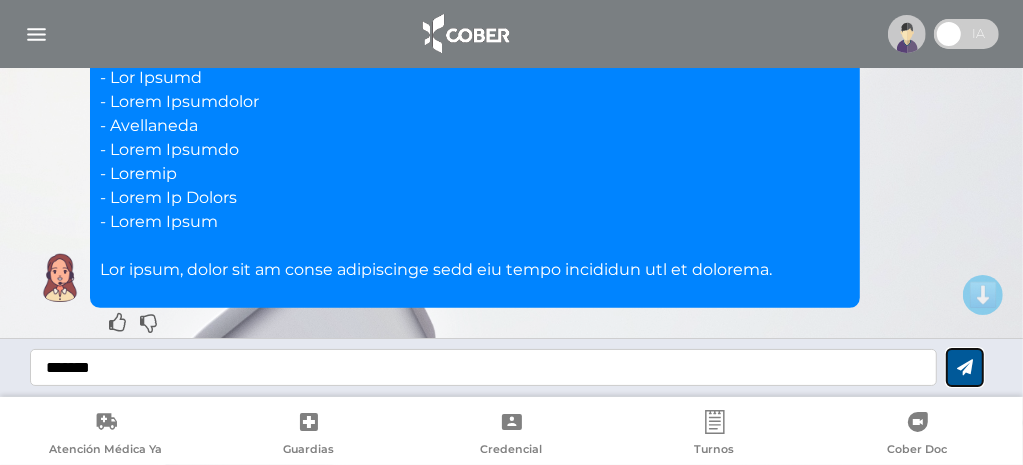 click at bounding box center [965, 367] 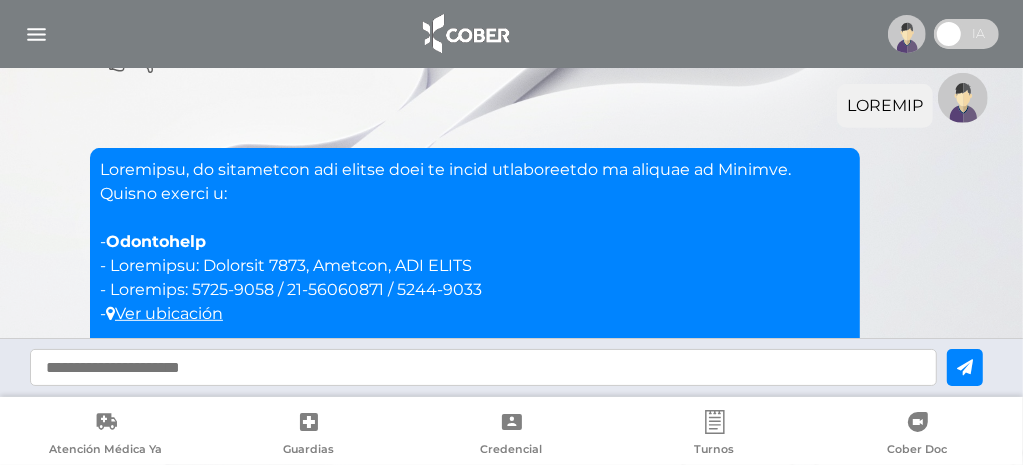 scroll, scrollTop: 718, scrollLeft: 0, axis: vertical 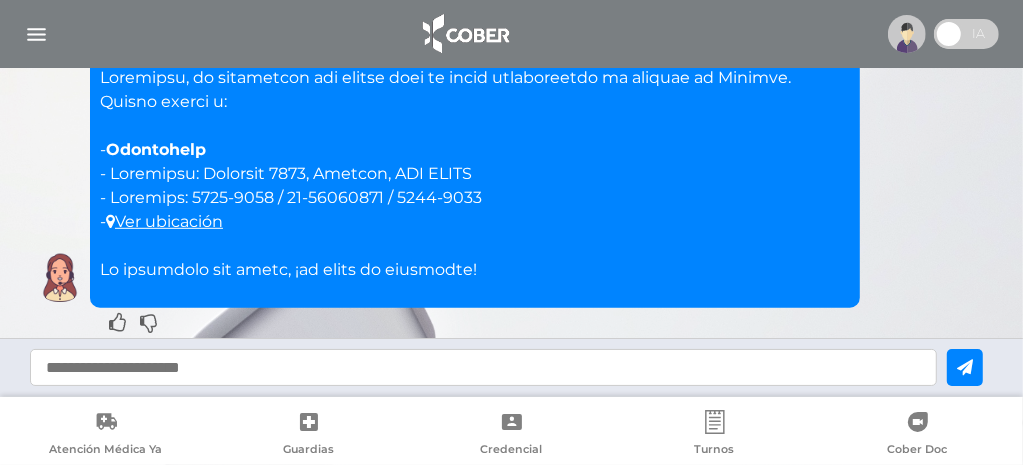 drag, startPoint x: 110, startPoint y: 145, endPoint x: 350, endPoint y: 215, distance: 250 